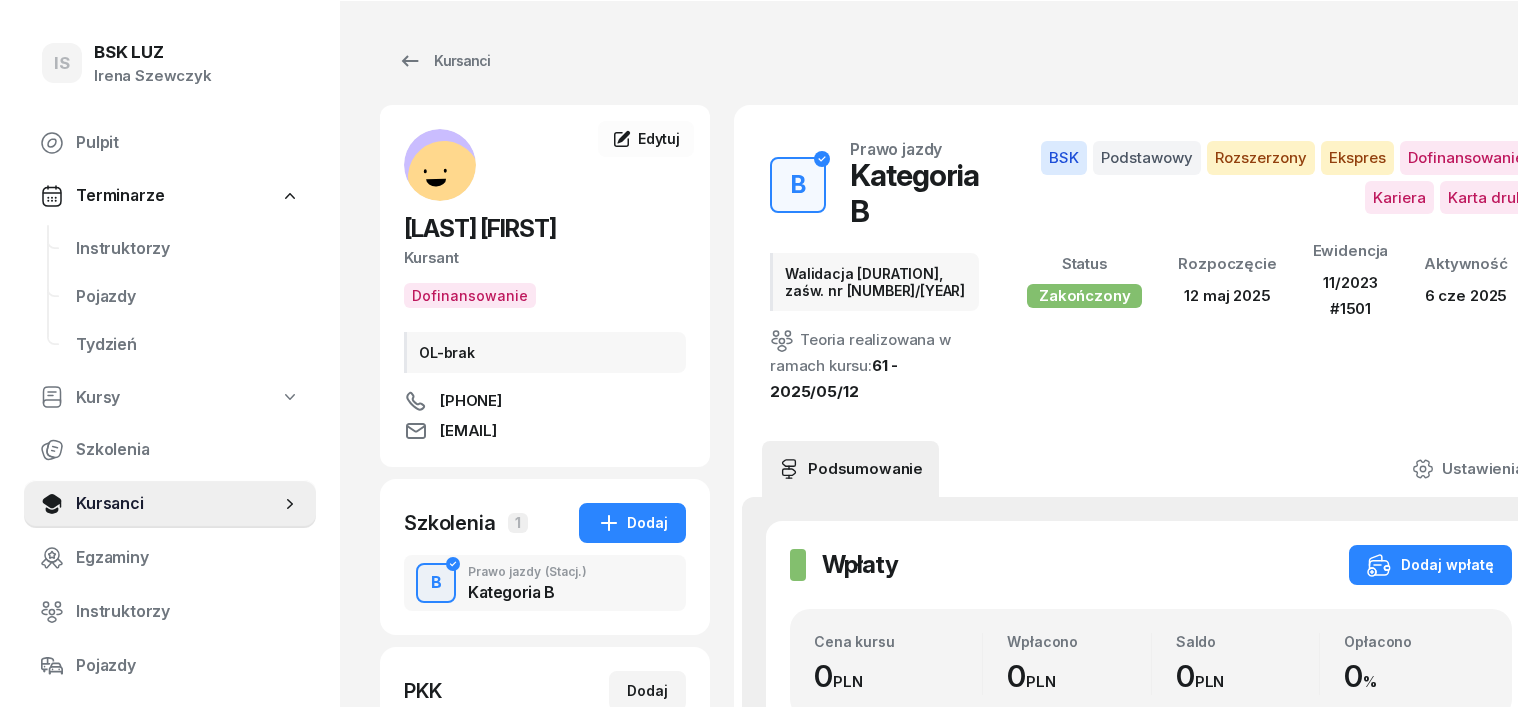 scroll, scrollTop: 0, scrollLeft: 0, axis: both 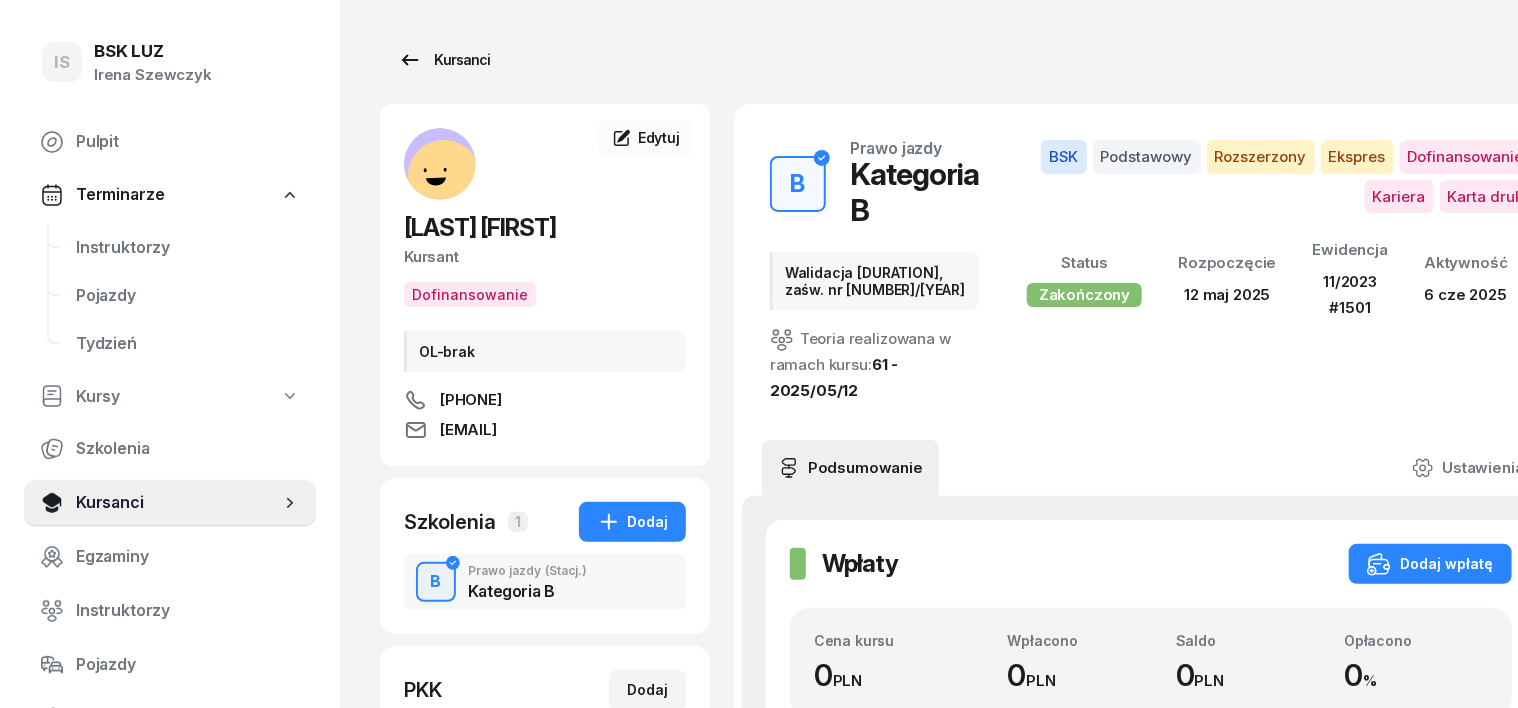 click on "Kursanci" at bounding box center (444, 60) 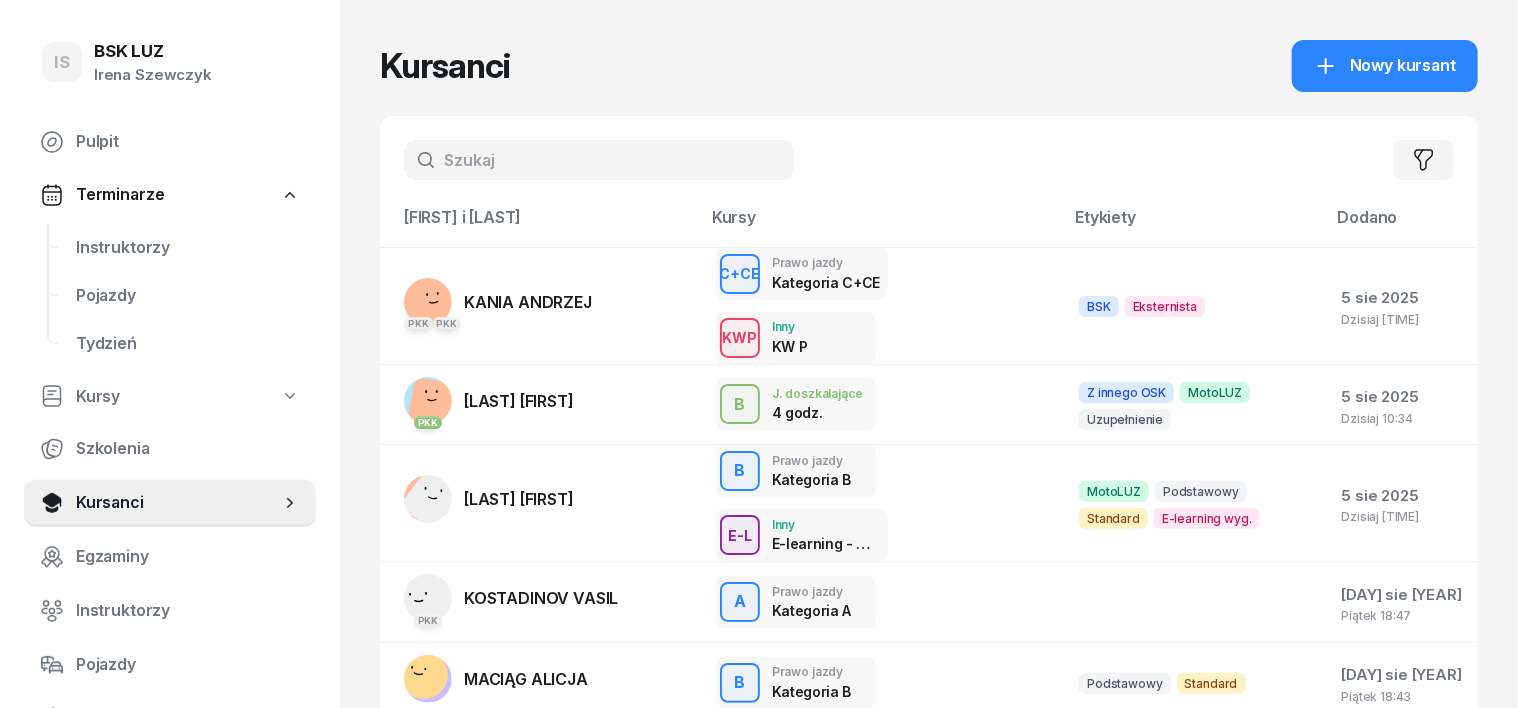 click at bounding box center (599, 160) 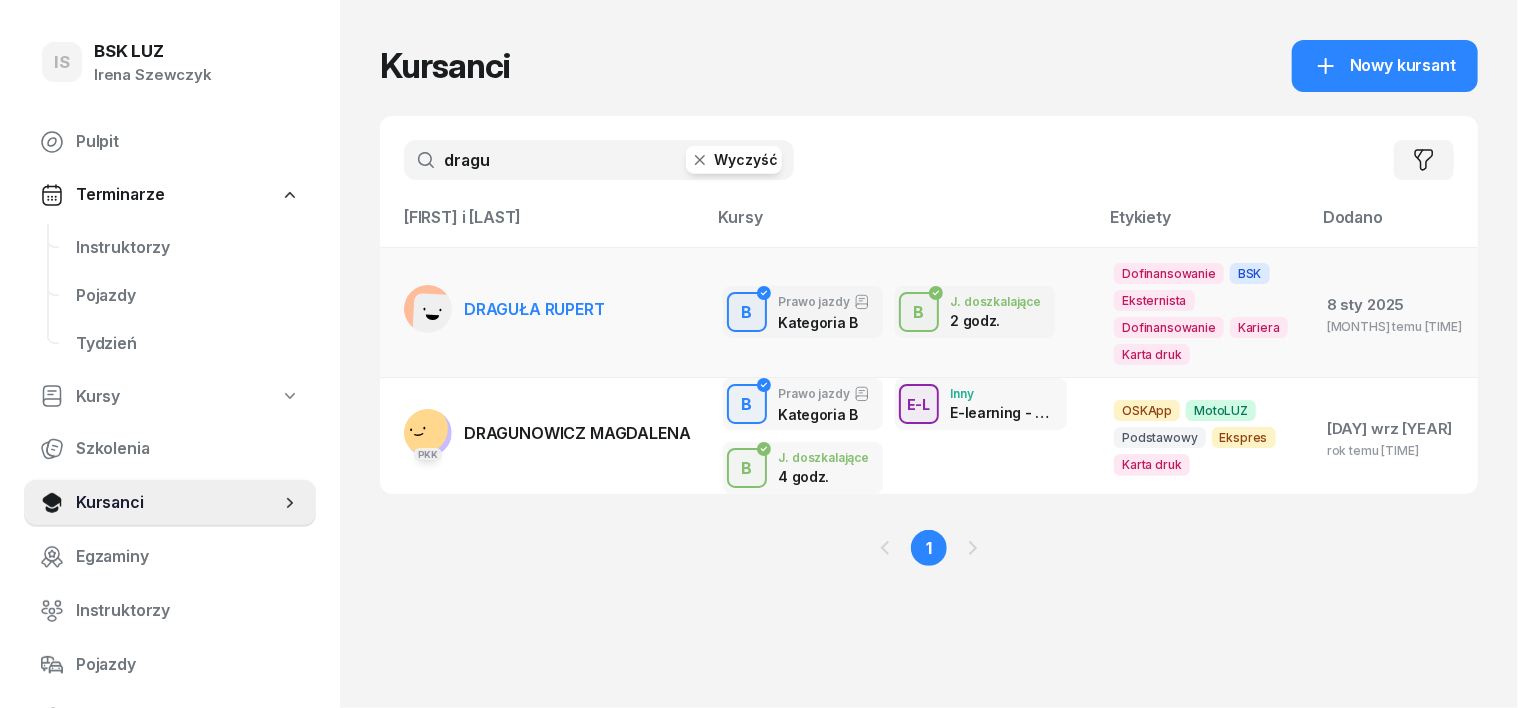 type on "dragu" 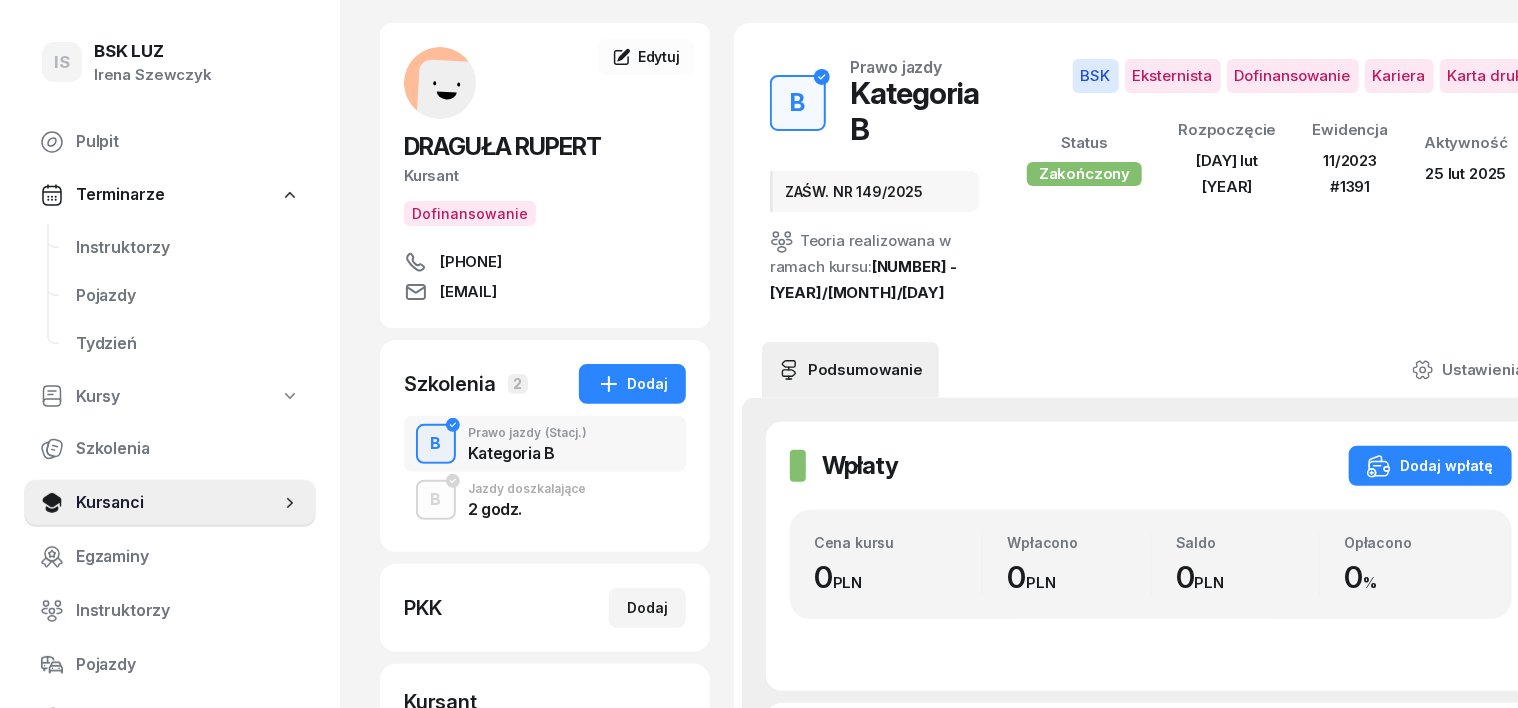 scroll, scrollTop: 0, scrollLeft: 0, axis: both 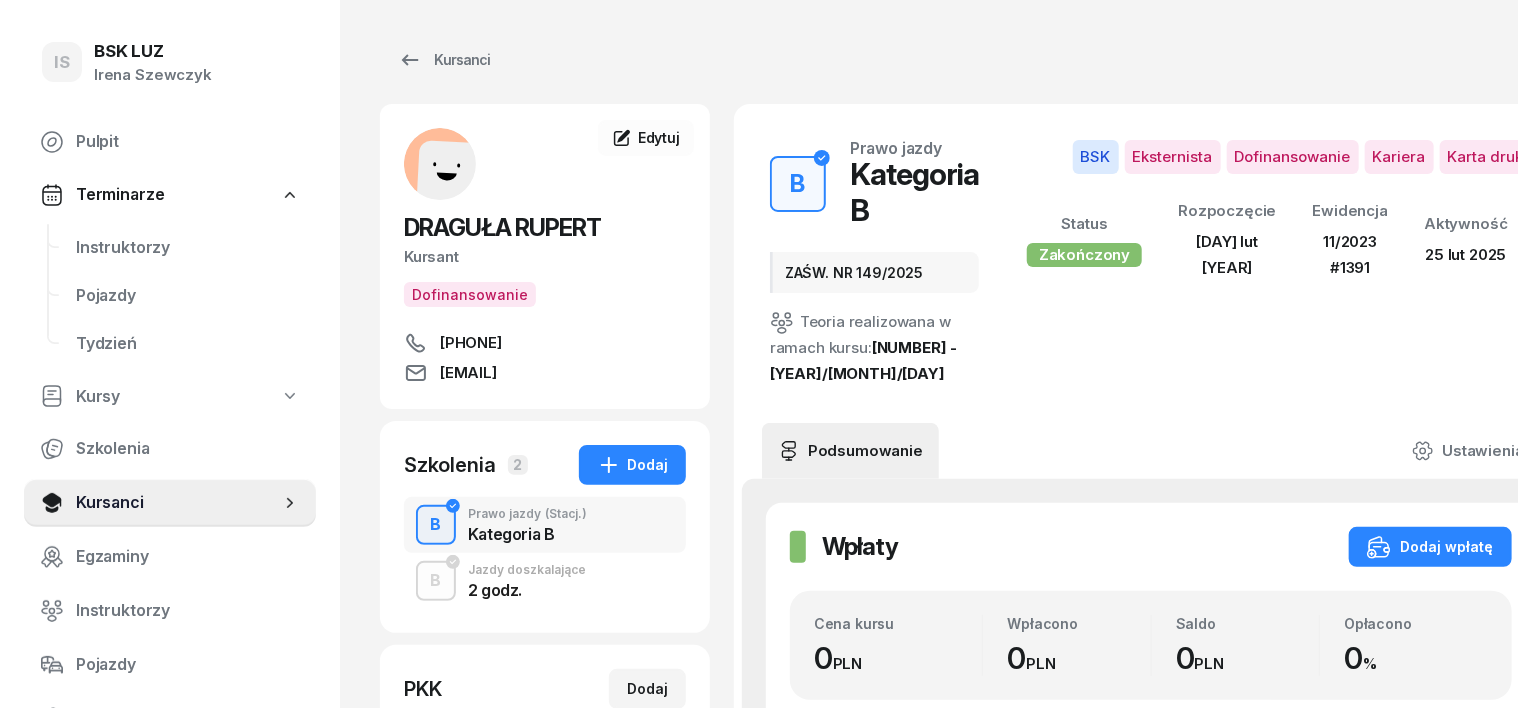 drag, startPoint x: 1252, startPoint y: 22, endPoint x: 1252, endPoint y: 38, distance: 16 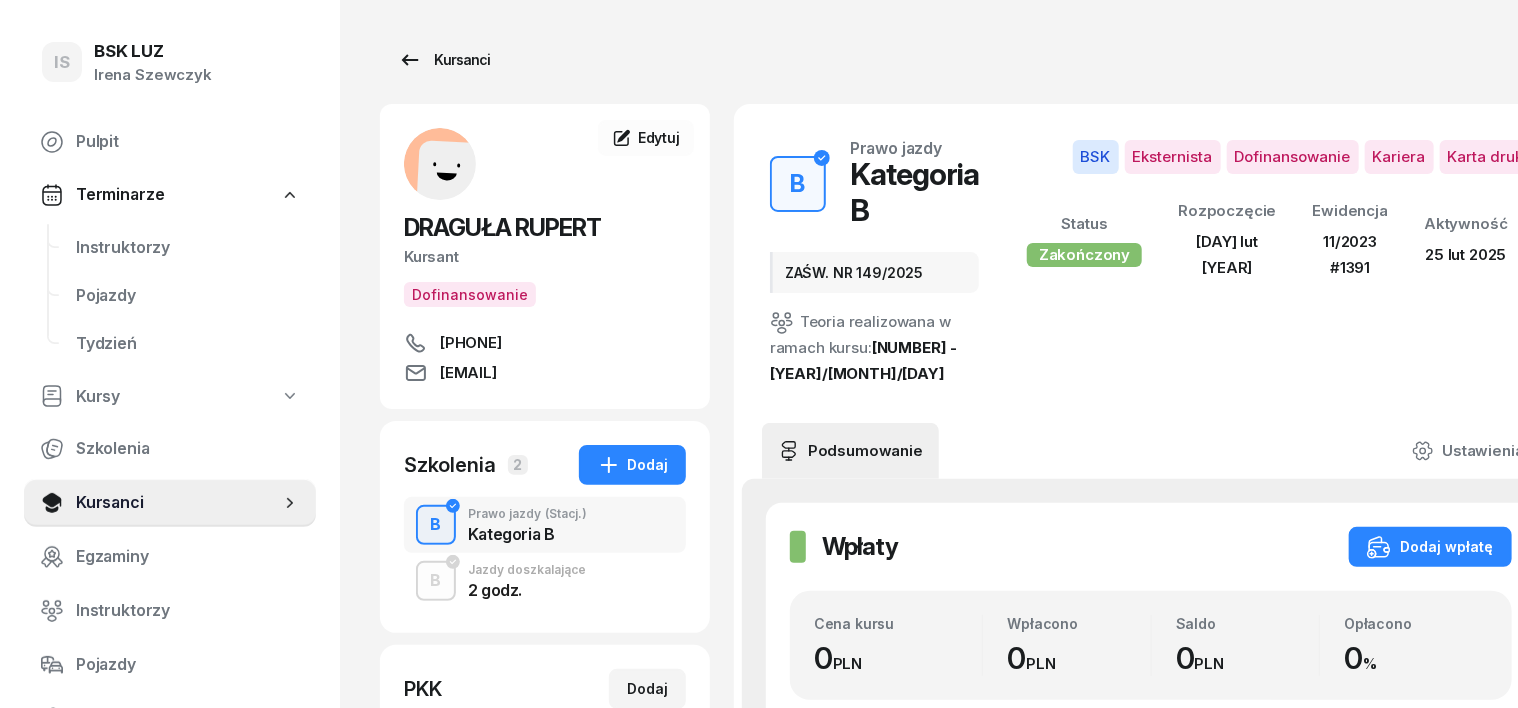 click on "Kursanci" at bounding box center [444, 60] 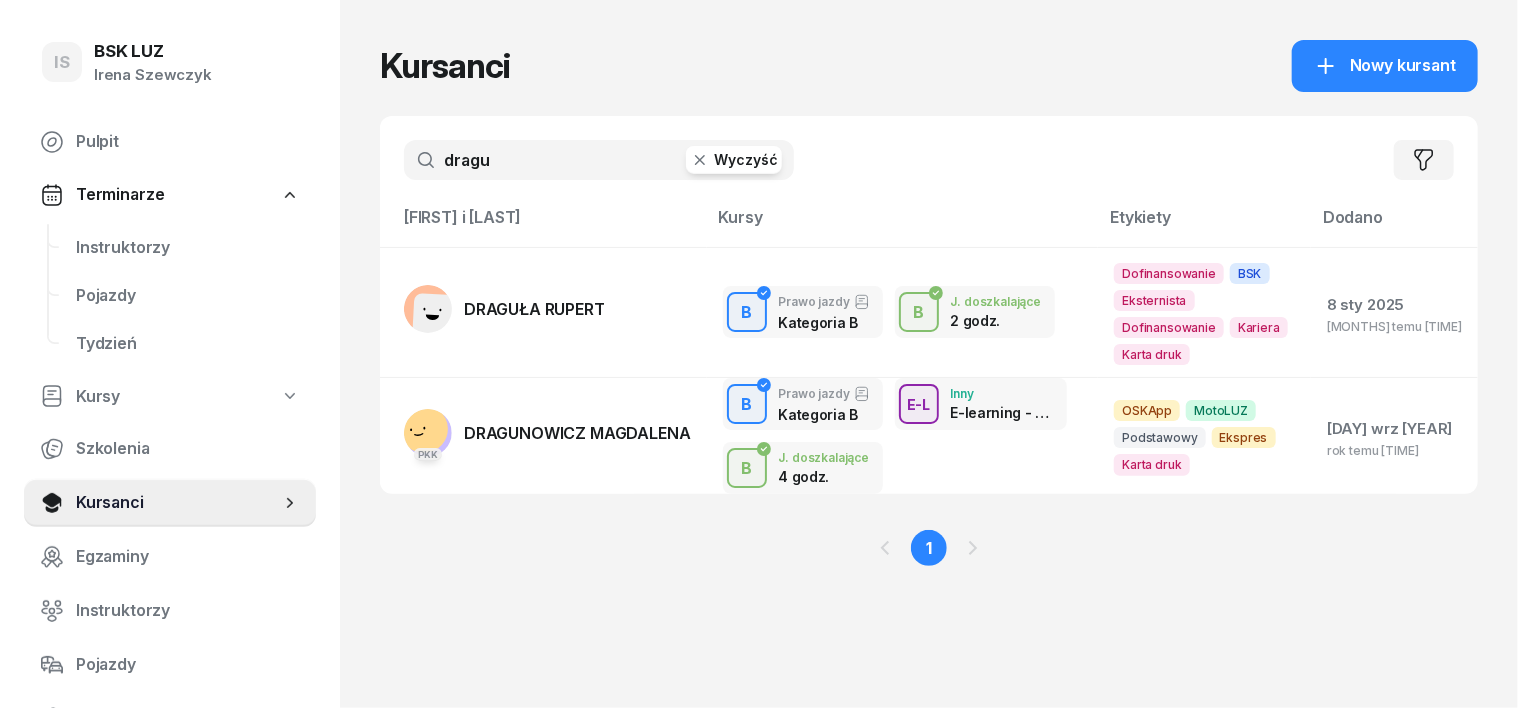 click 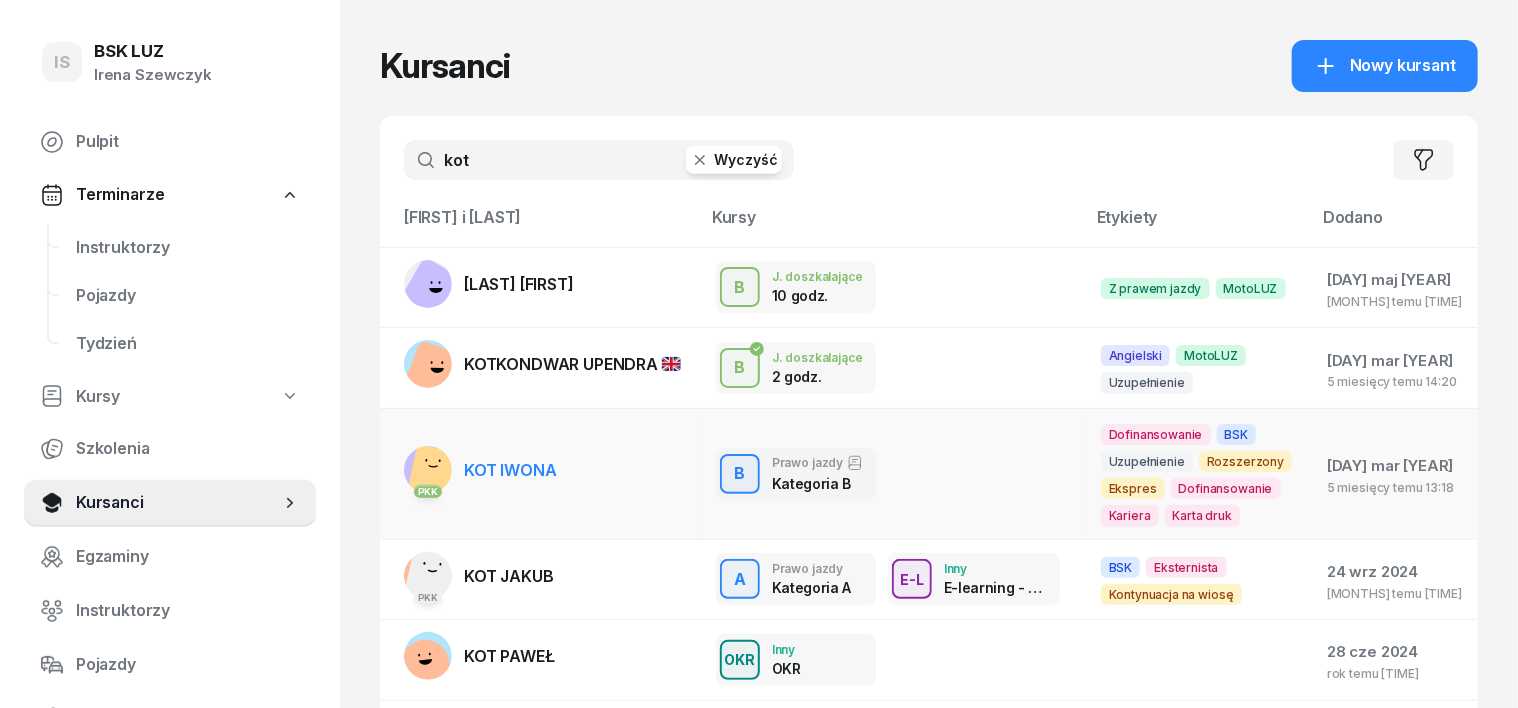 type on "kot" 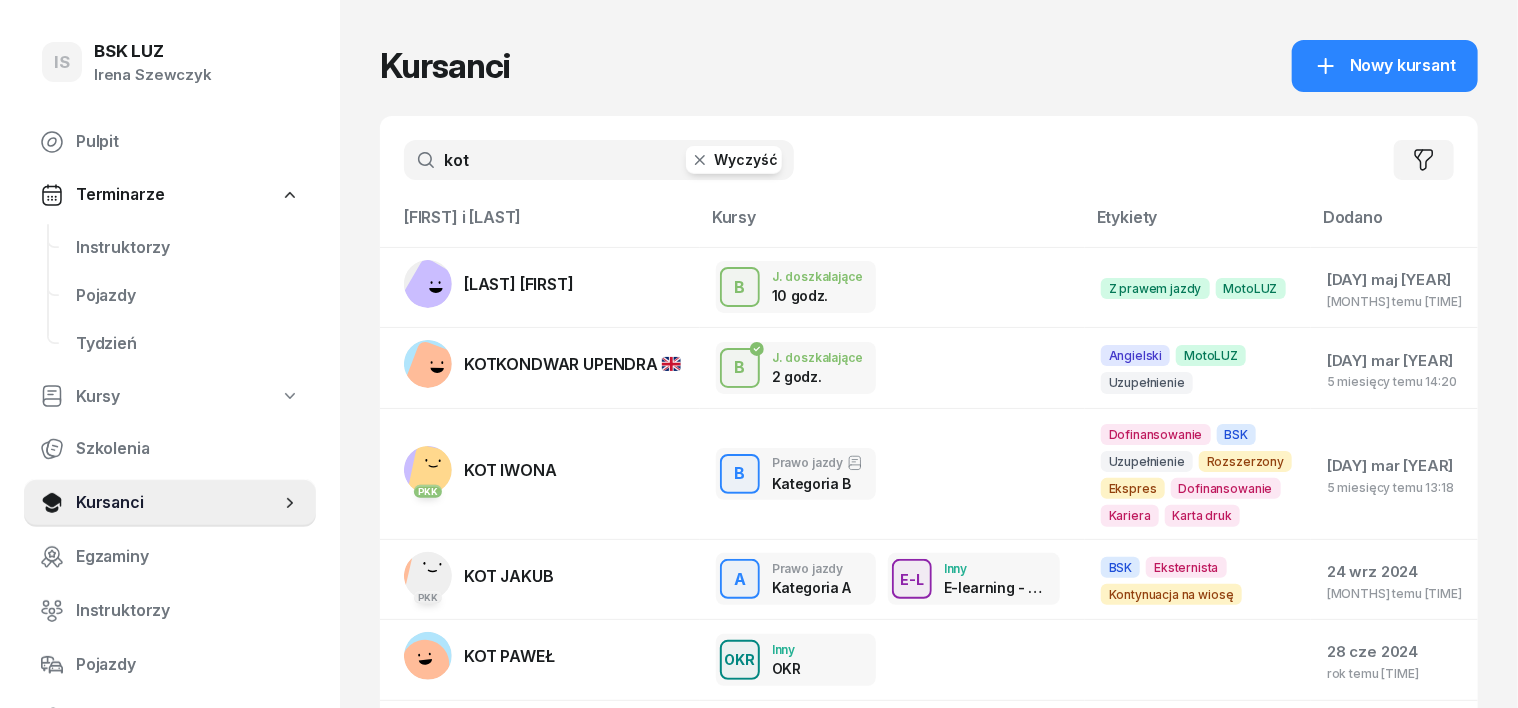 click on "PKK" at bounding box center (428, 470) 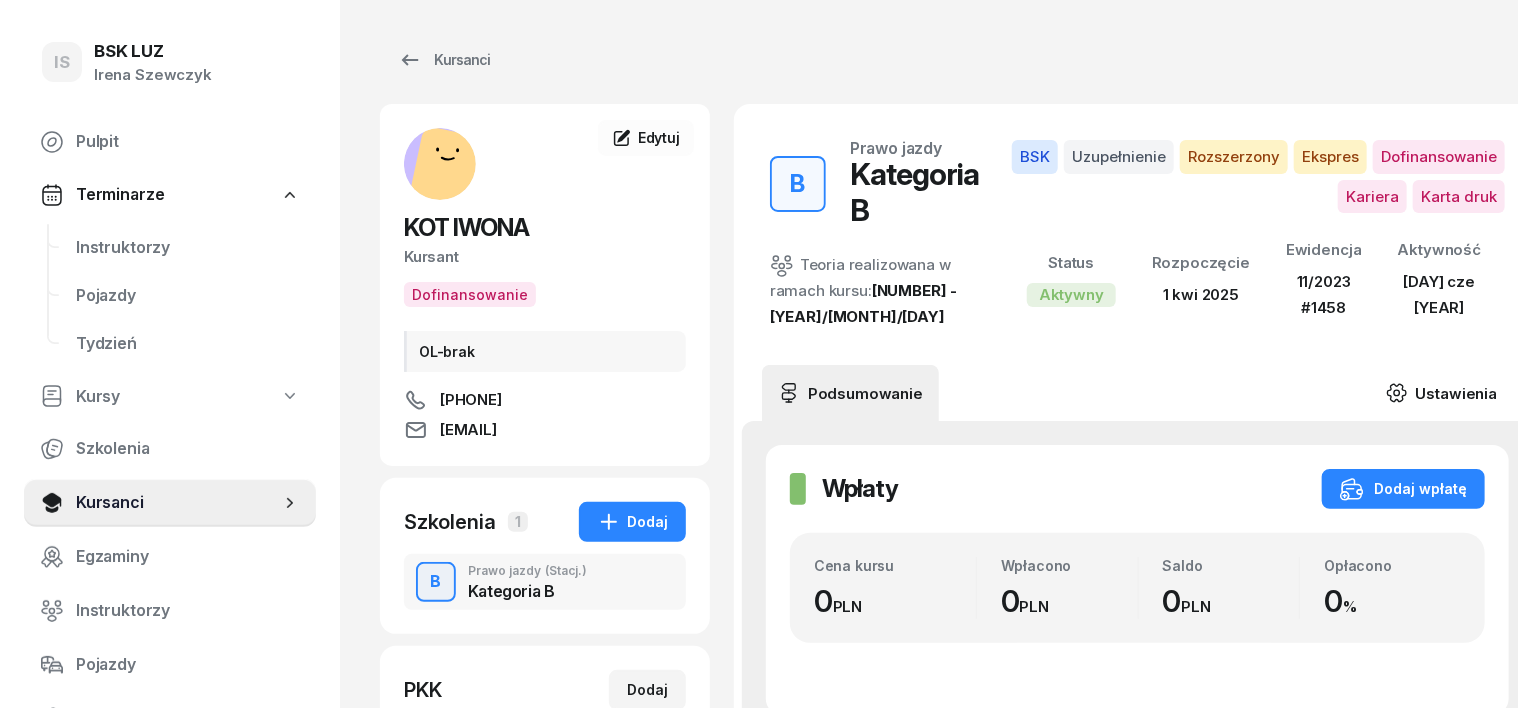 click 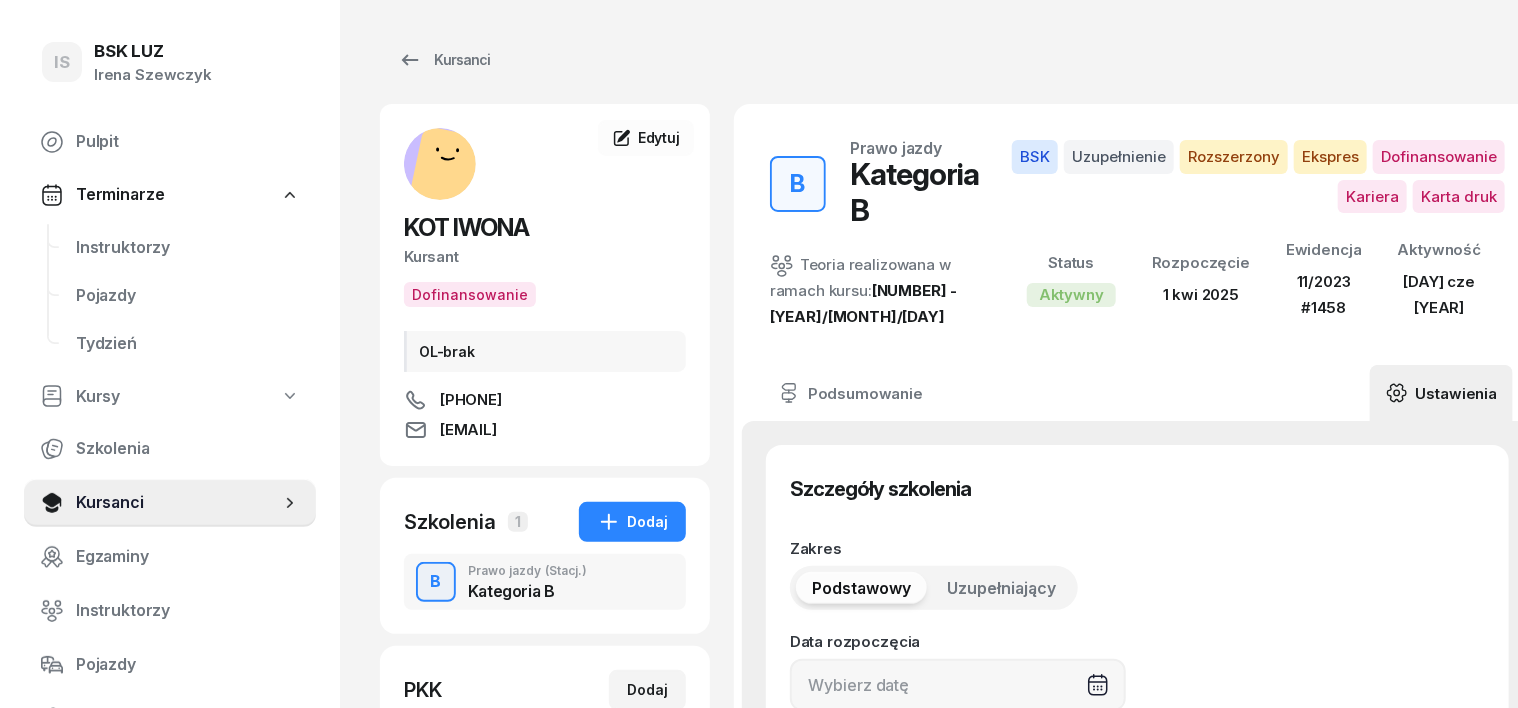 type on "[MONTH]/[DAY]/[YEAR]" 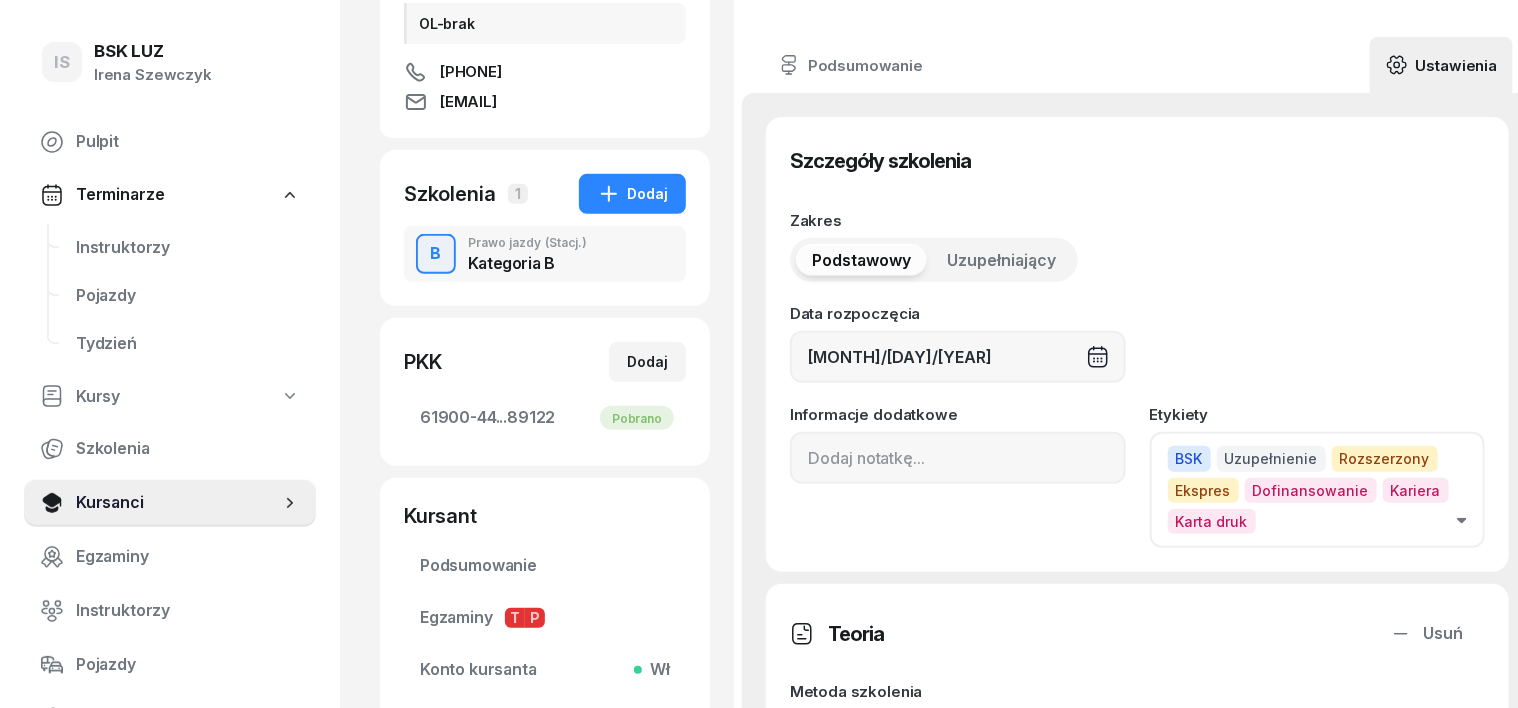 scroll, scrollTop: 375, scrollLeft: 0, axis: vertical 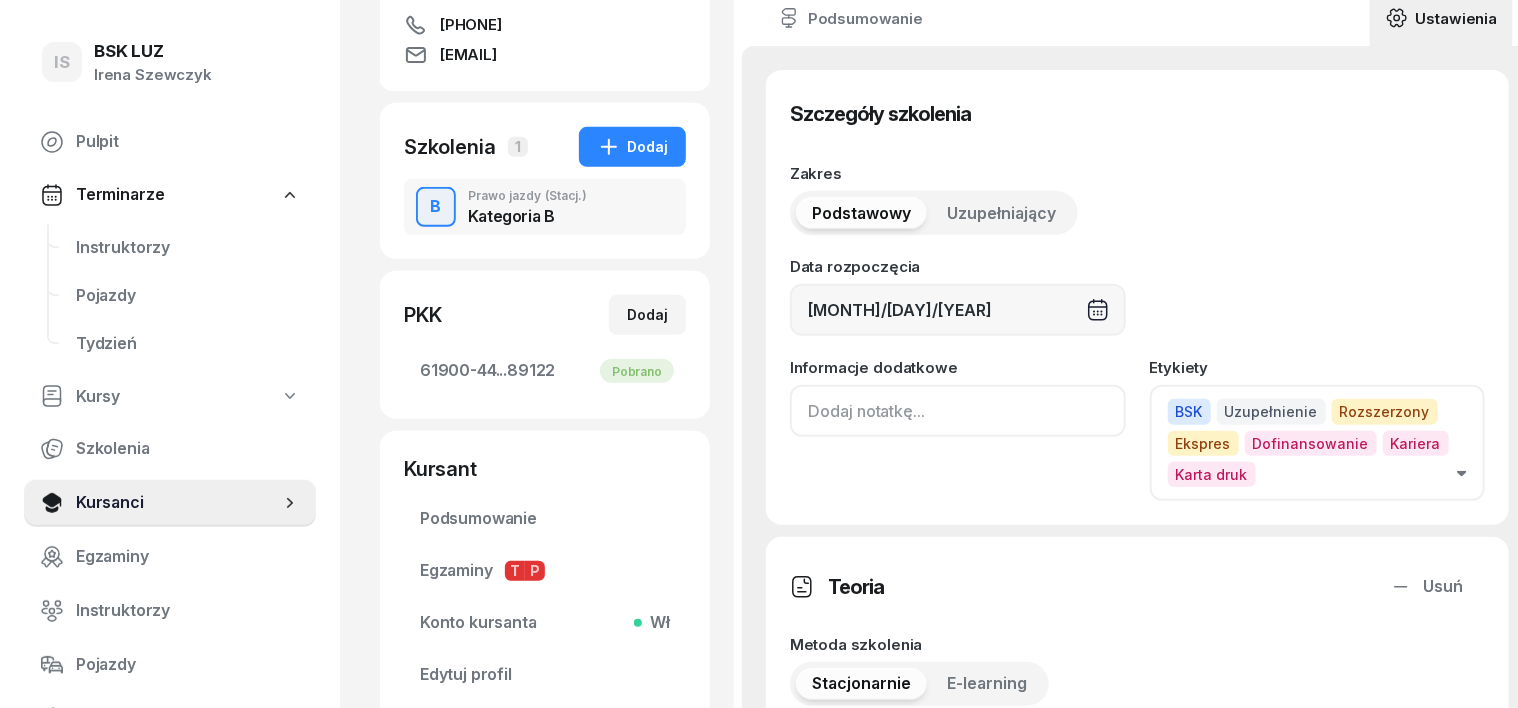 click 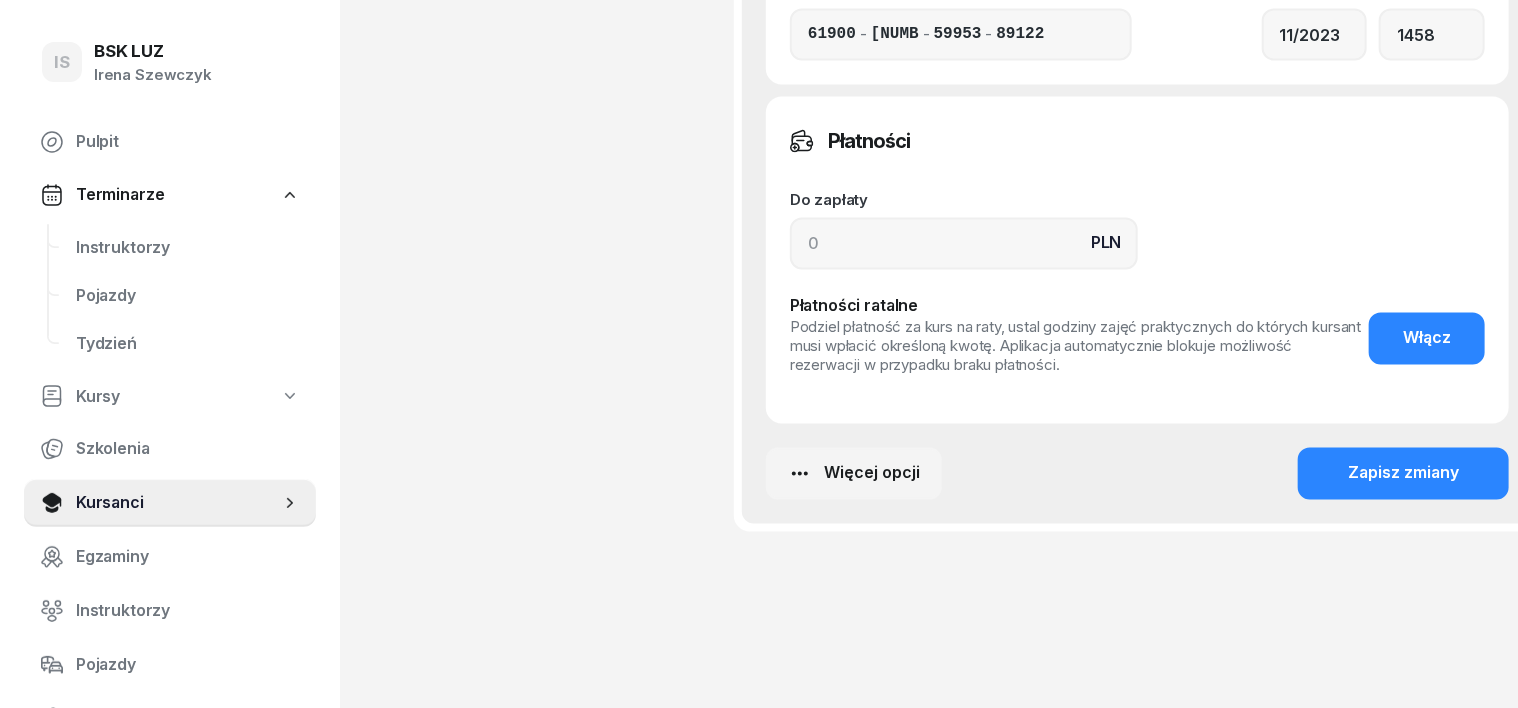 scroll, scrollTop: 1750, scrollLeft: 0, axis: vertical 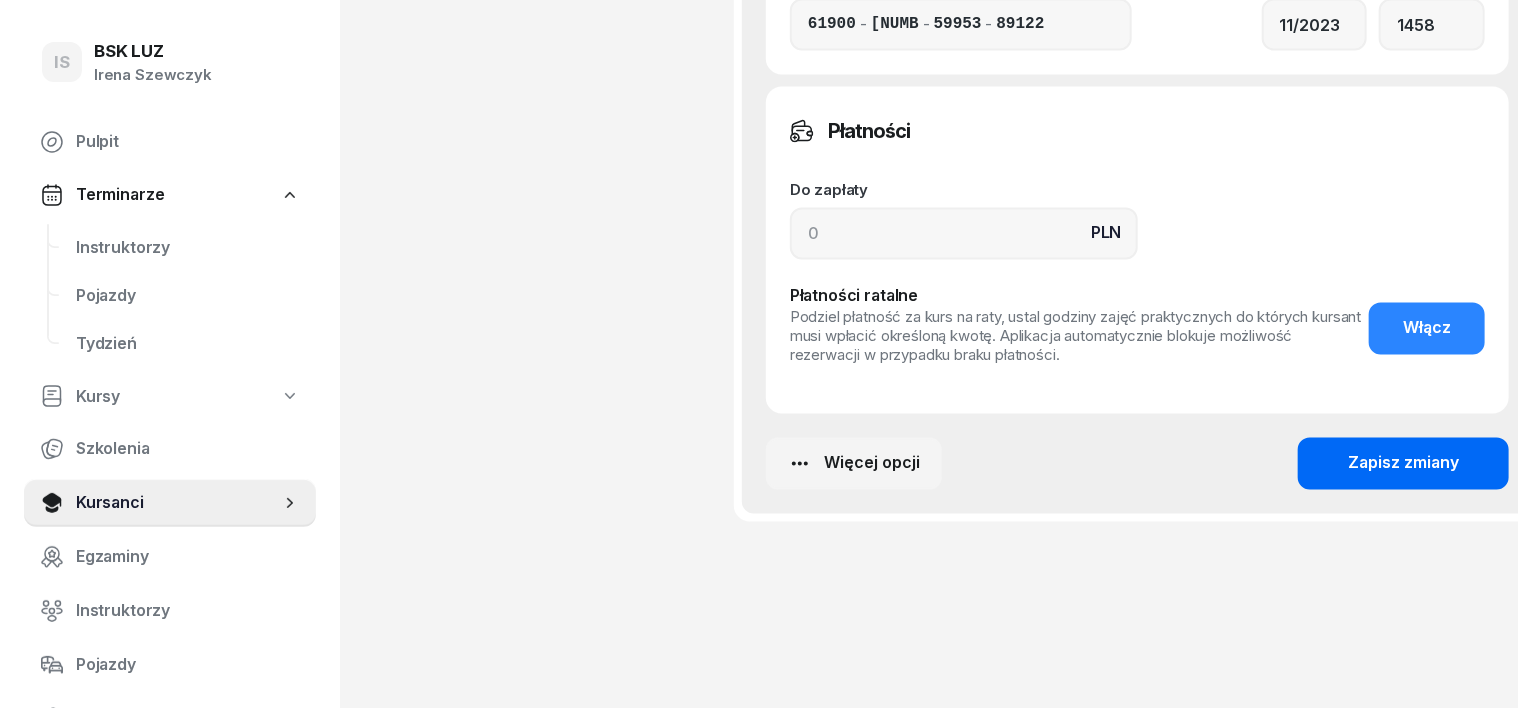 type on "Zaśw. nr [NUMBER]/[YEAR]" 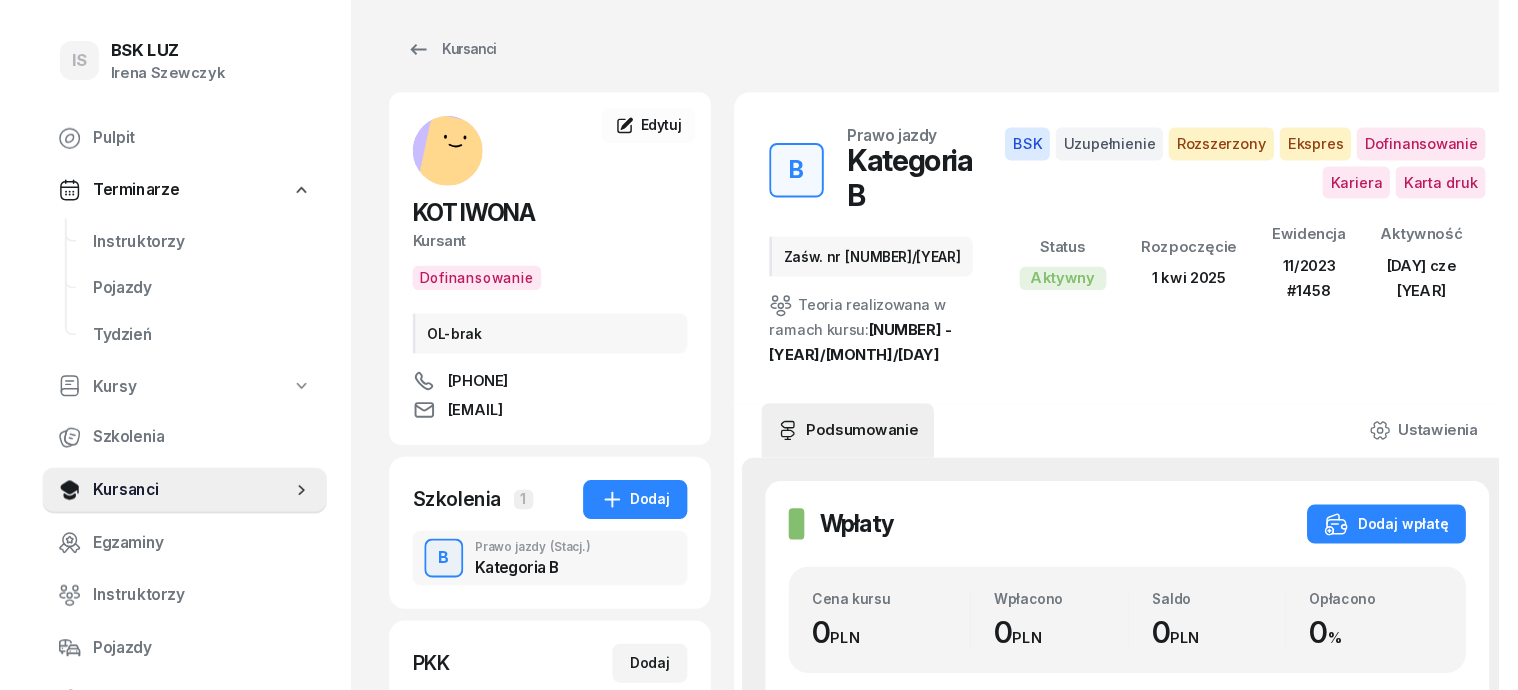 scroll, scrollTop: 0, scrollLeft: 0, axis: both 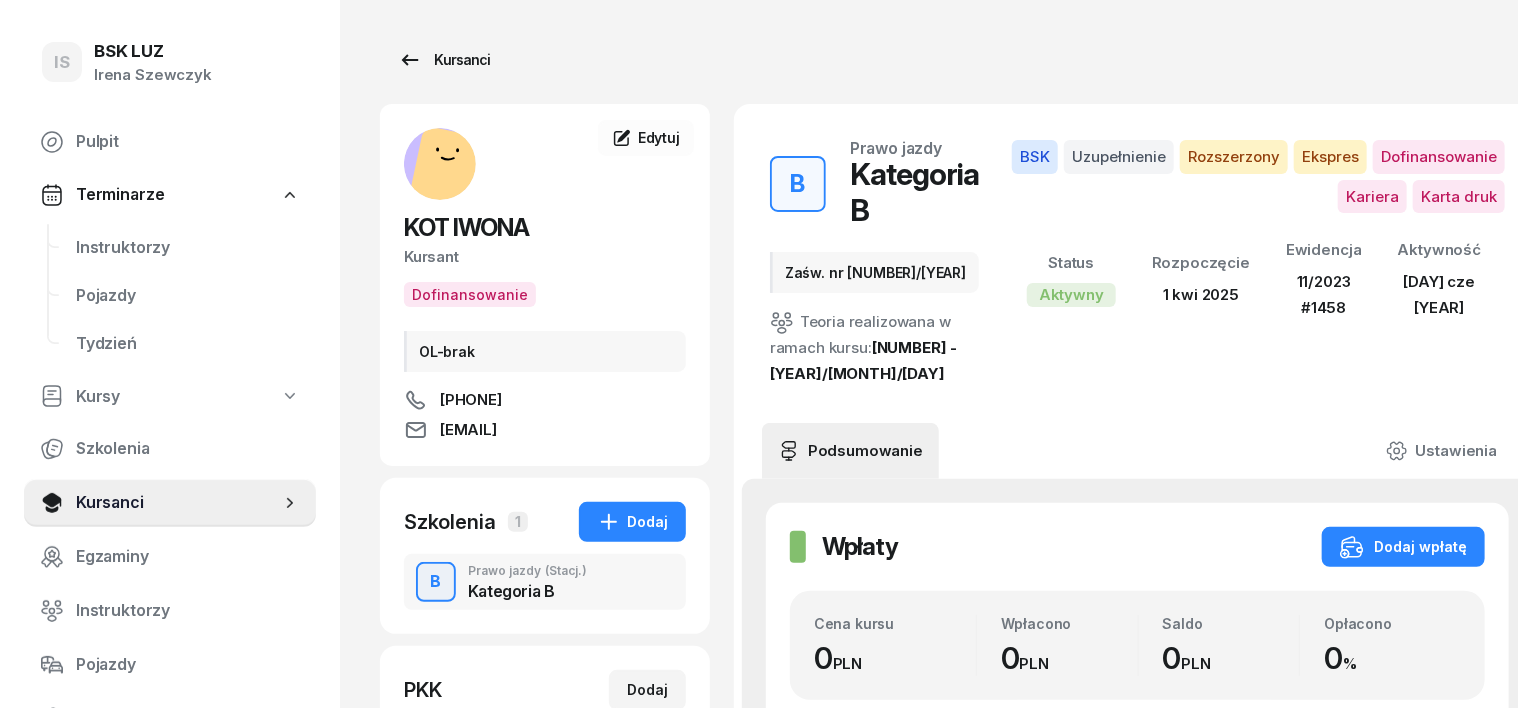 click on "Kursanci" at bounding box center (444, 60) 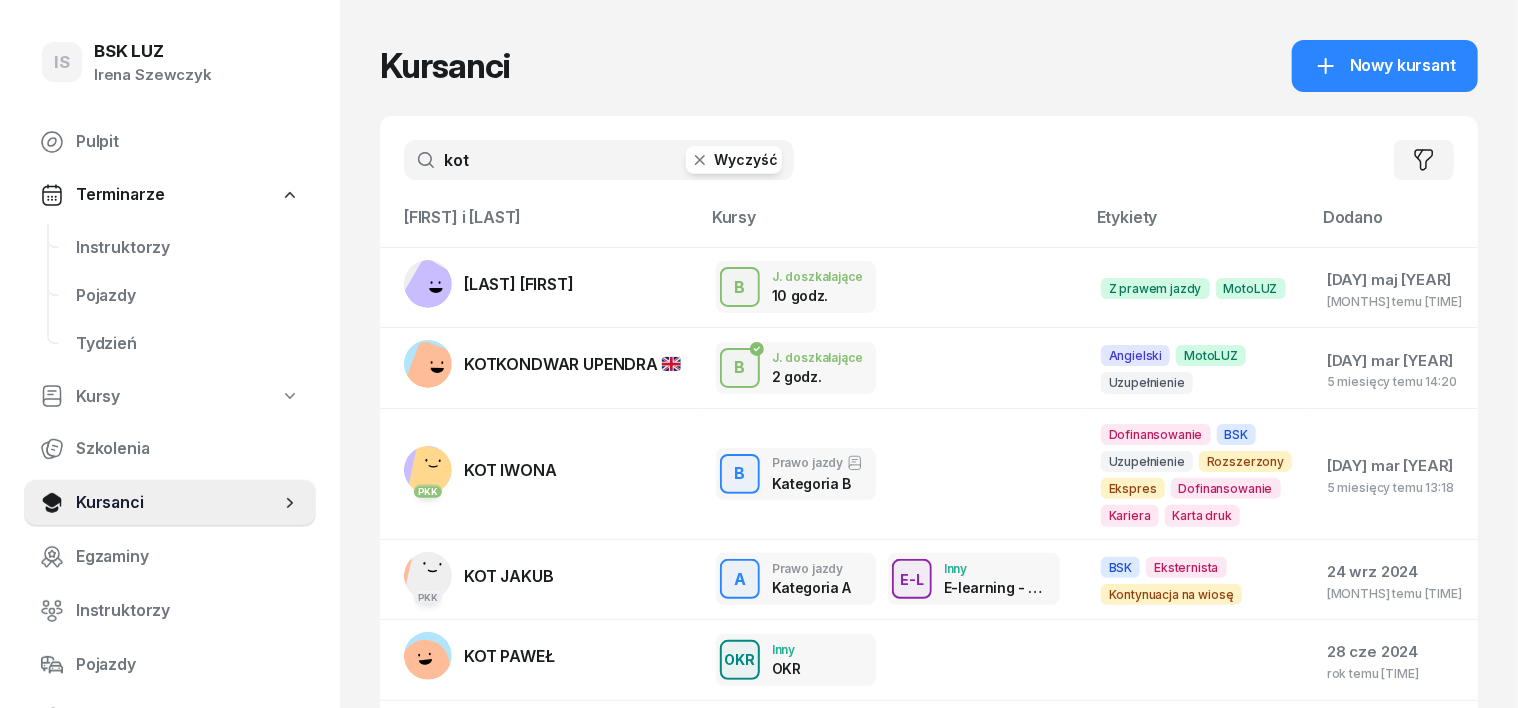 click 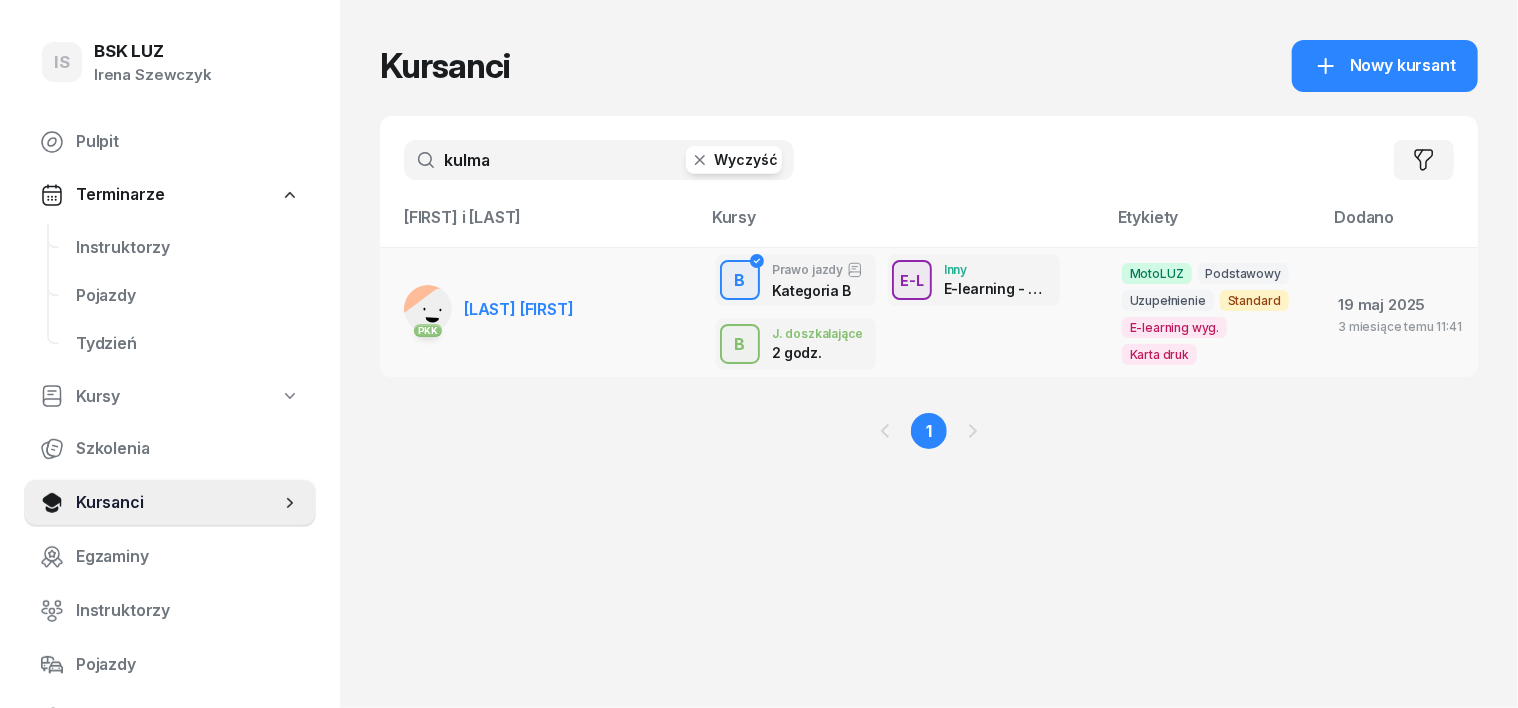 type on "kulma" 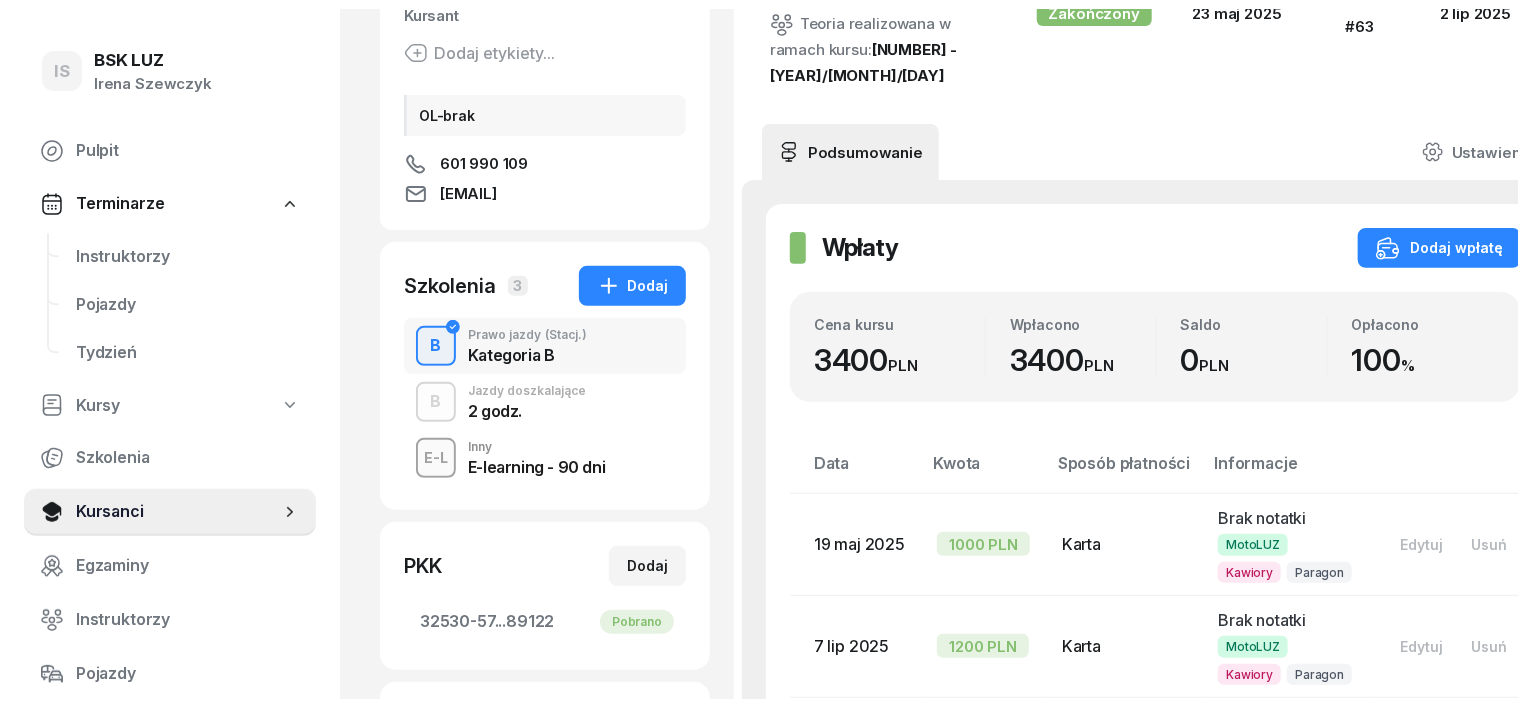 scroll, scrollTop: 0, scrollLeft: 0, axis: both 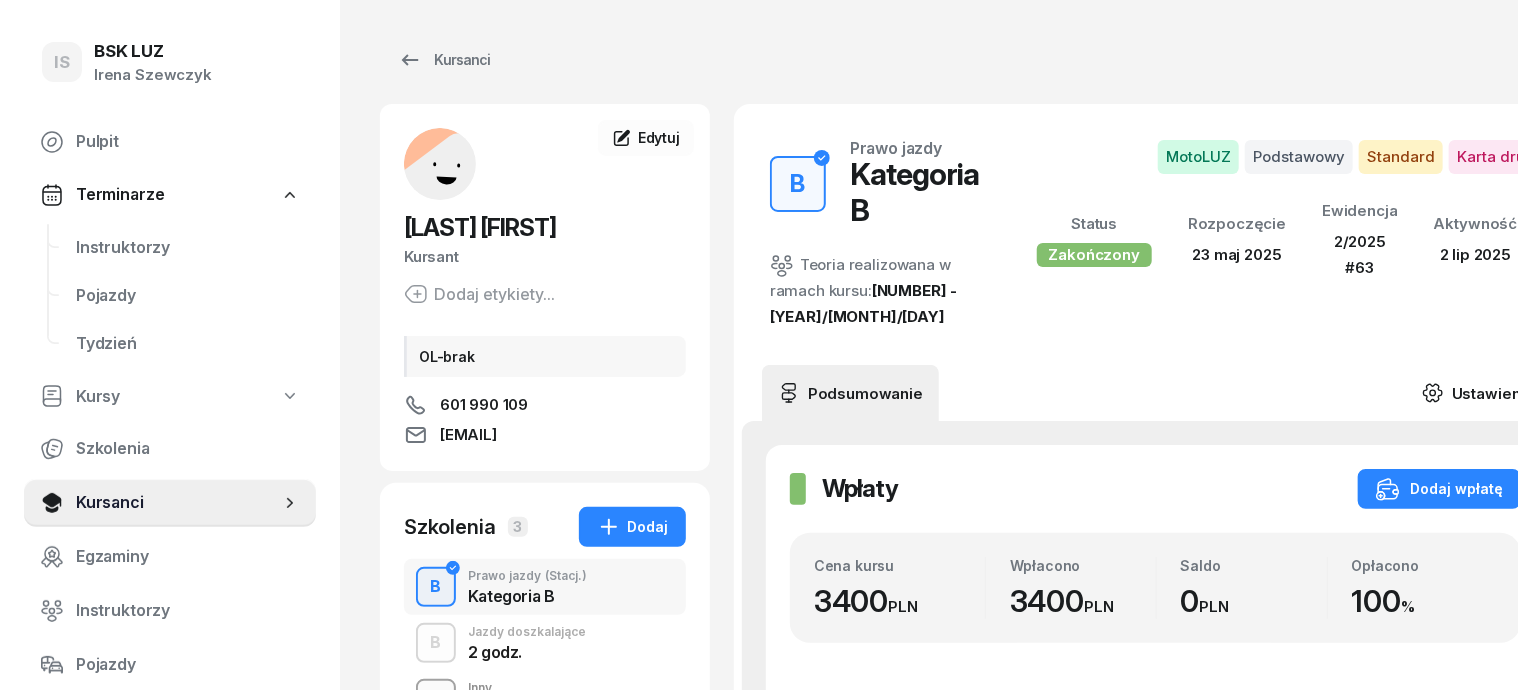 click 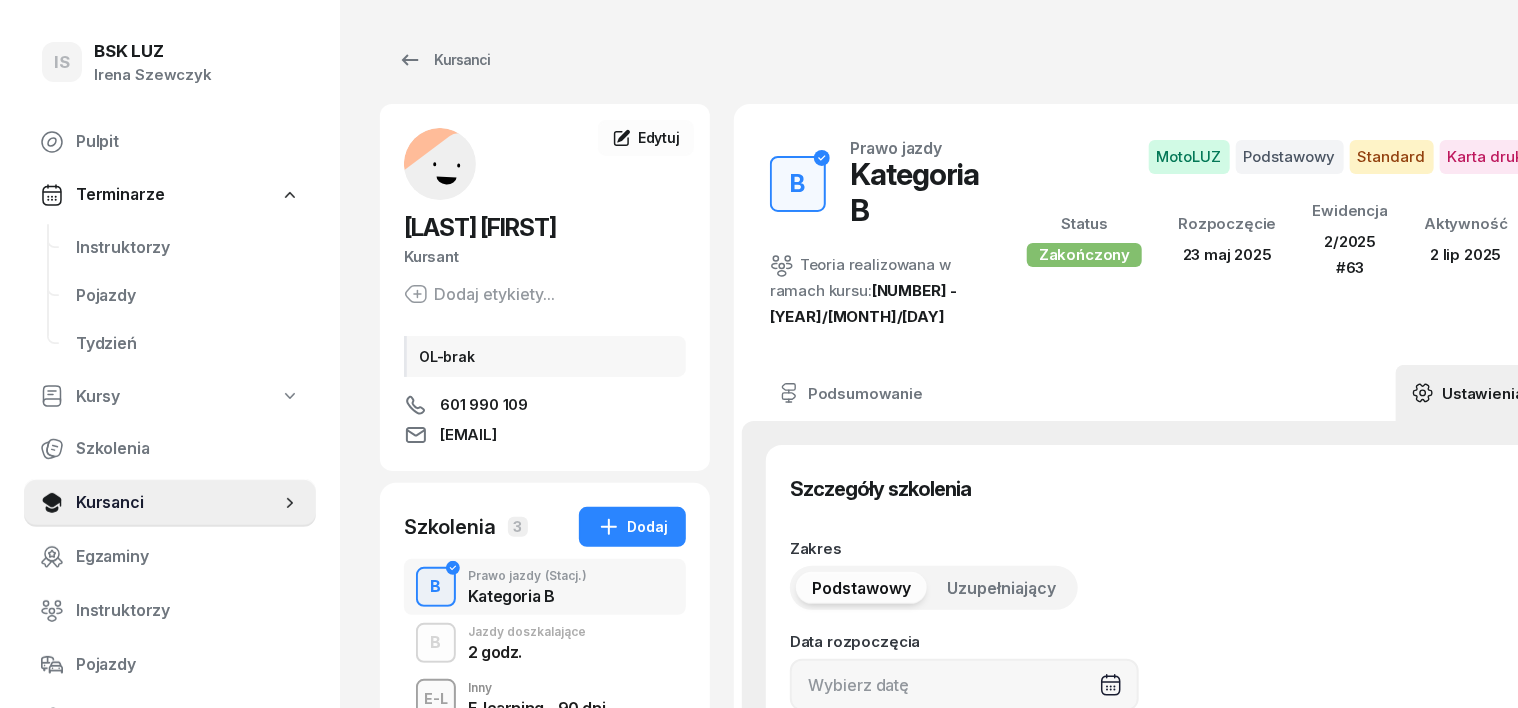 type on "[DAY]/[MONTH]/[YEAR]" 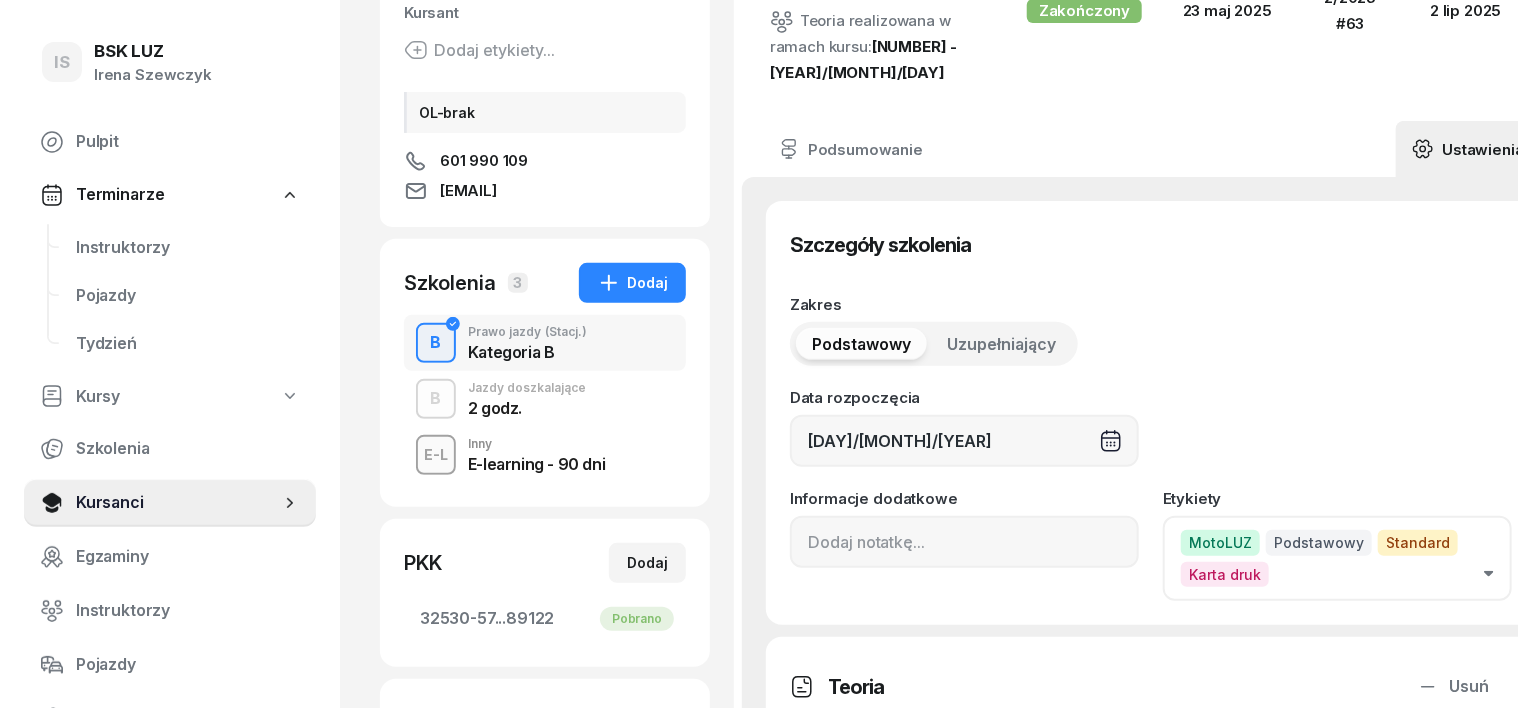 scroll, scrollTop: 250, scrollLeft: 0, axis: vertical 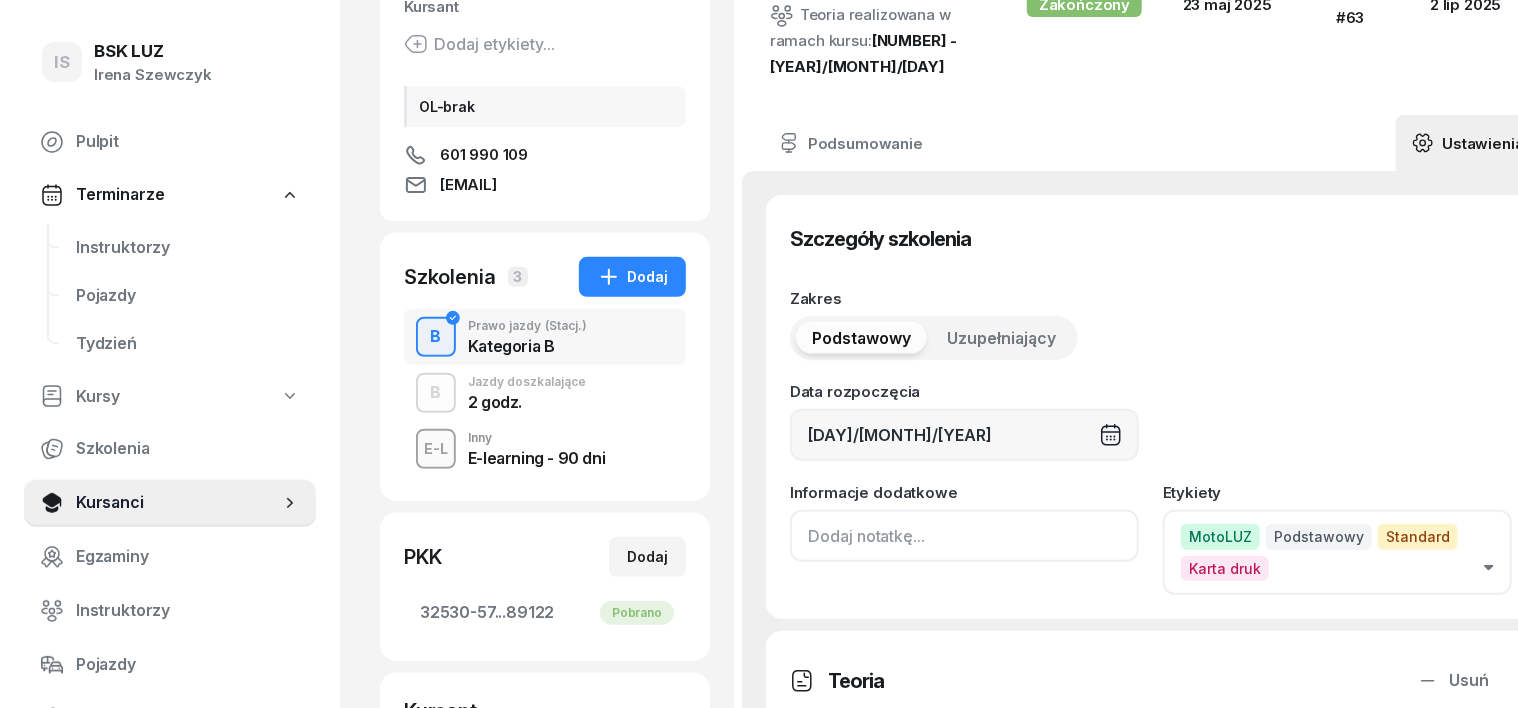 click 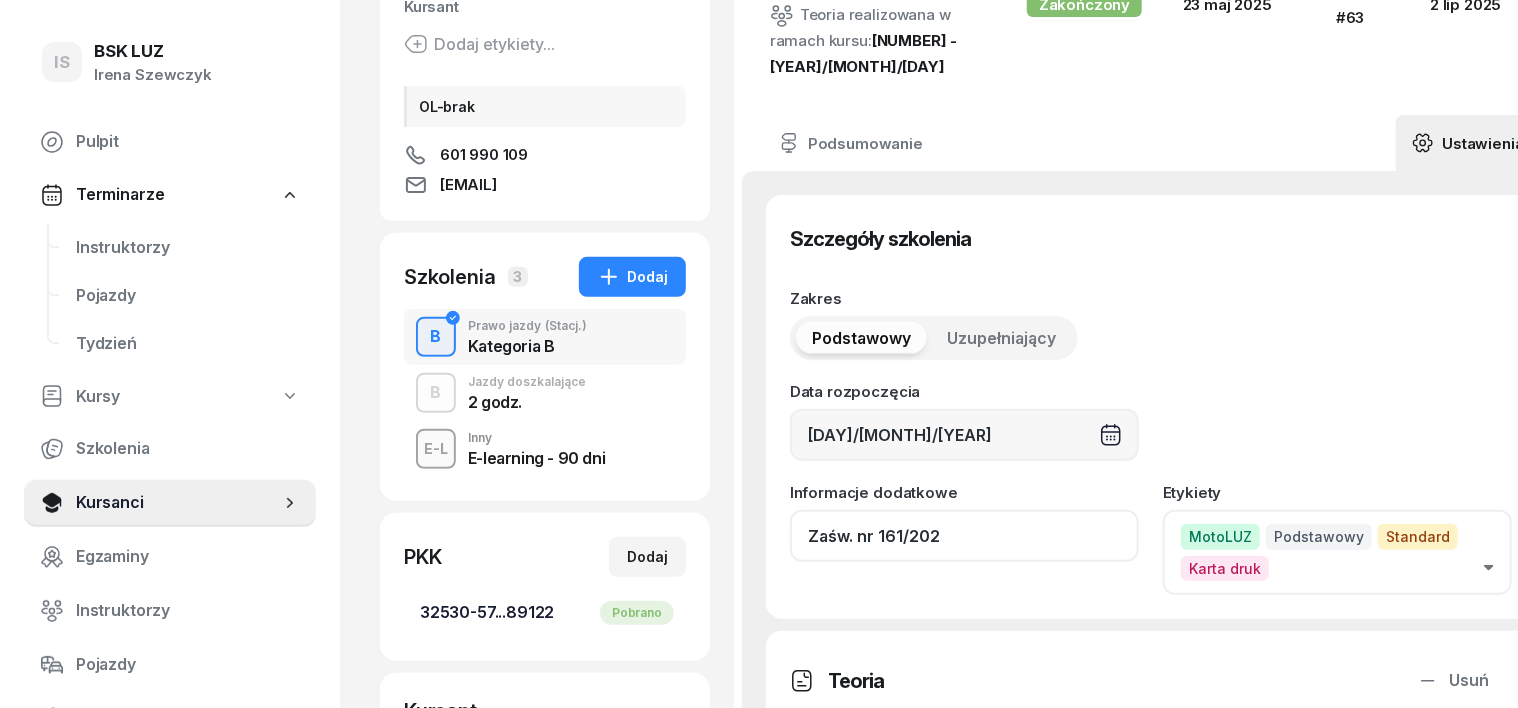 type on "Zaśw. nr 161/2025" 